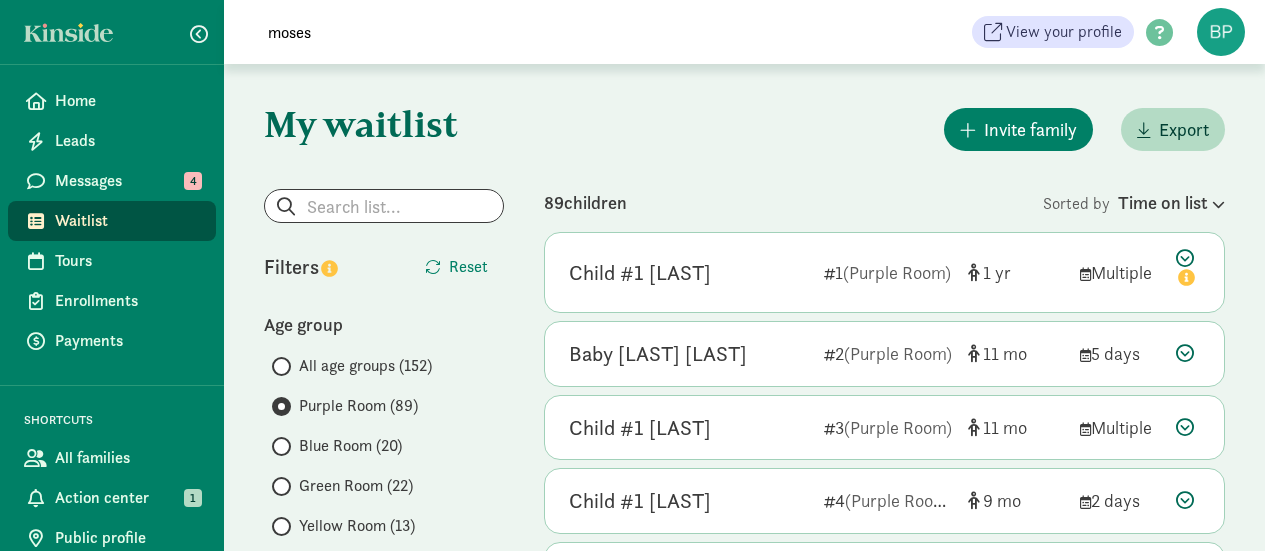 scroll, scrollTop: 4348, scrollLeft: 0, axis: vertical 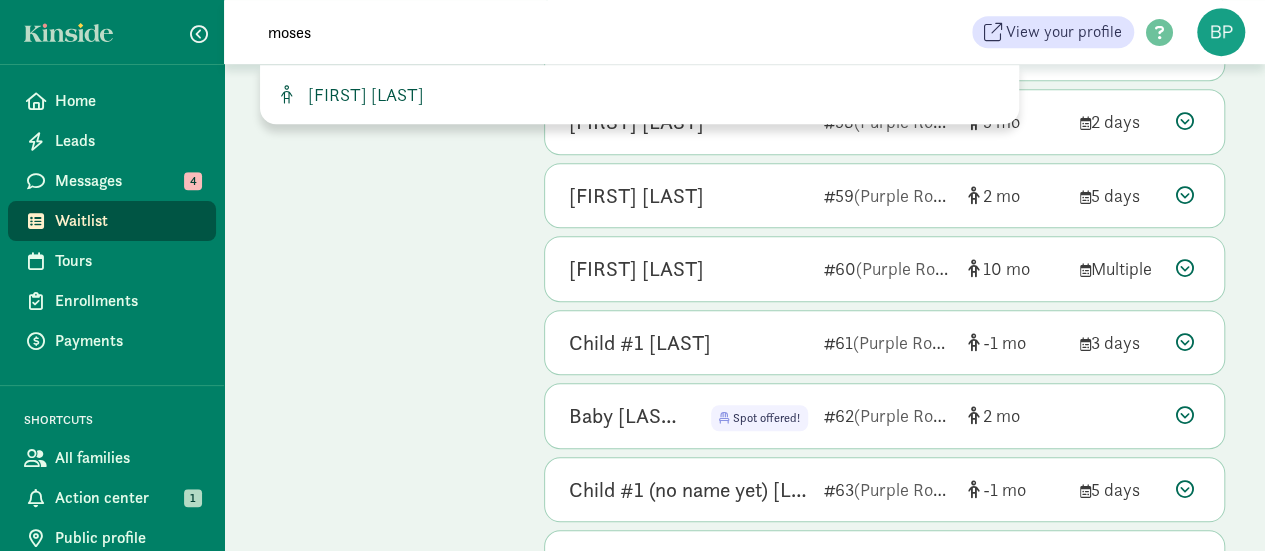 type on "moses" 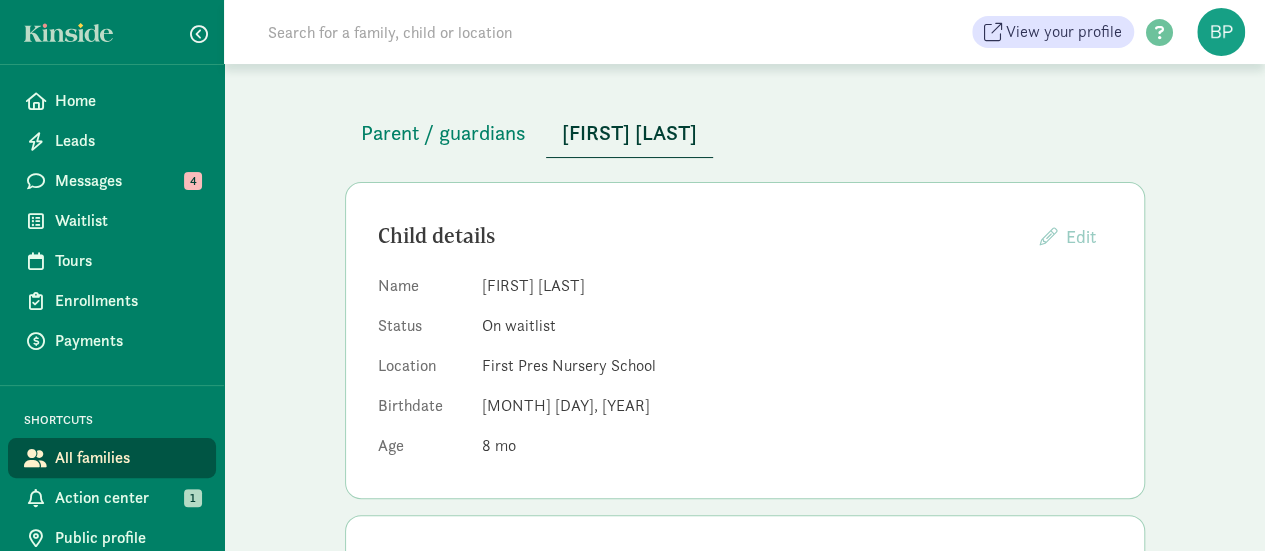 scroll, scrollTop: 82, scrollLeft: 0, axis: vertical 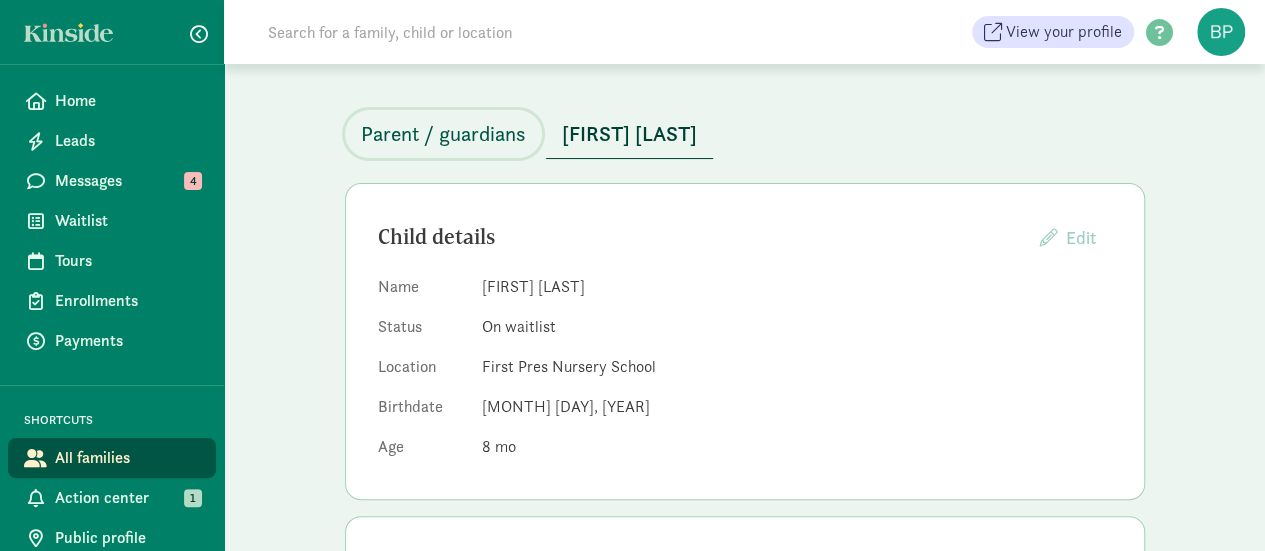 click on "Parent / guardians" at bounding box center [443, 134] 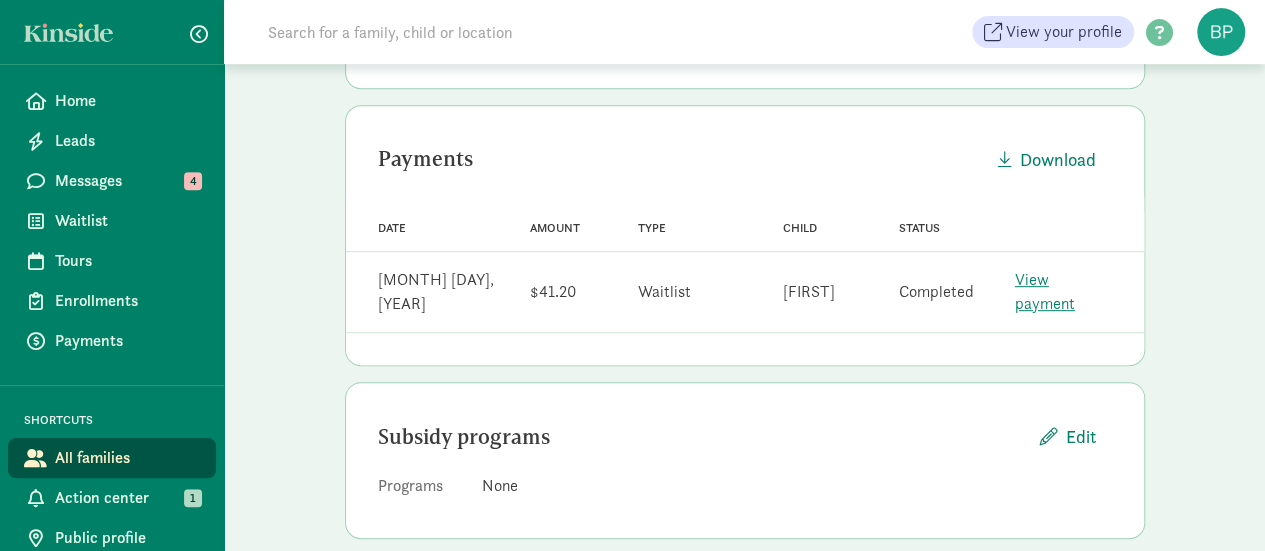 scroll, scrollTop: 0, scrollLeft: 0, axis: both 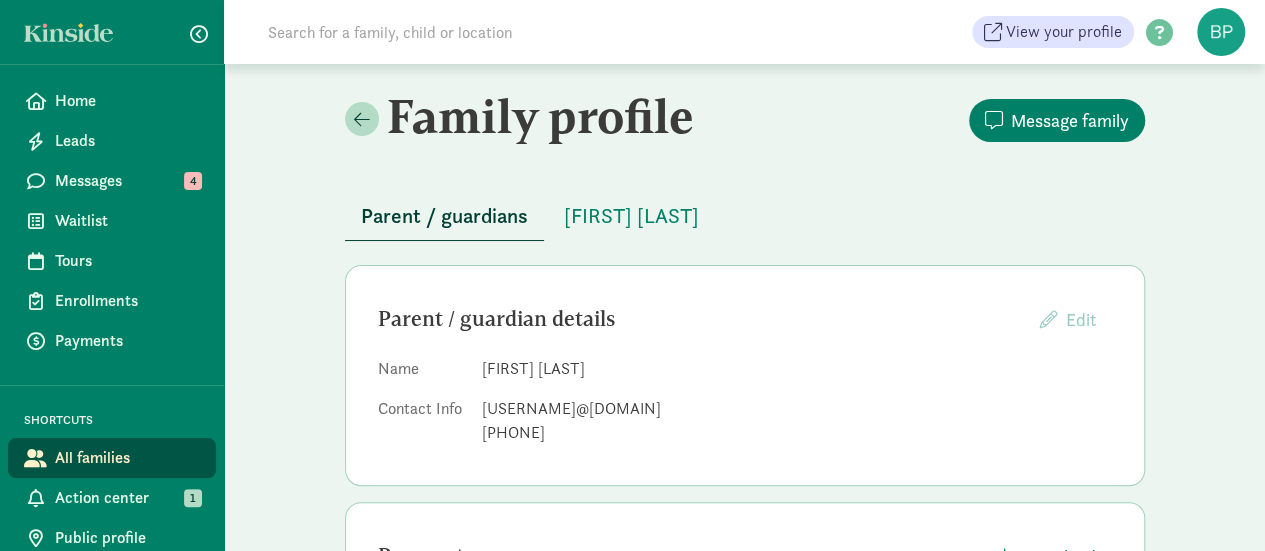 click 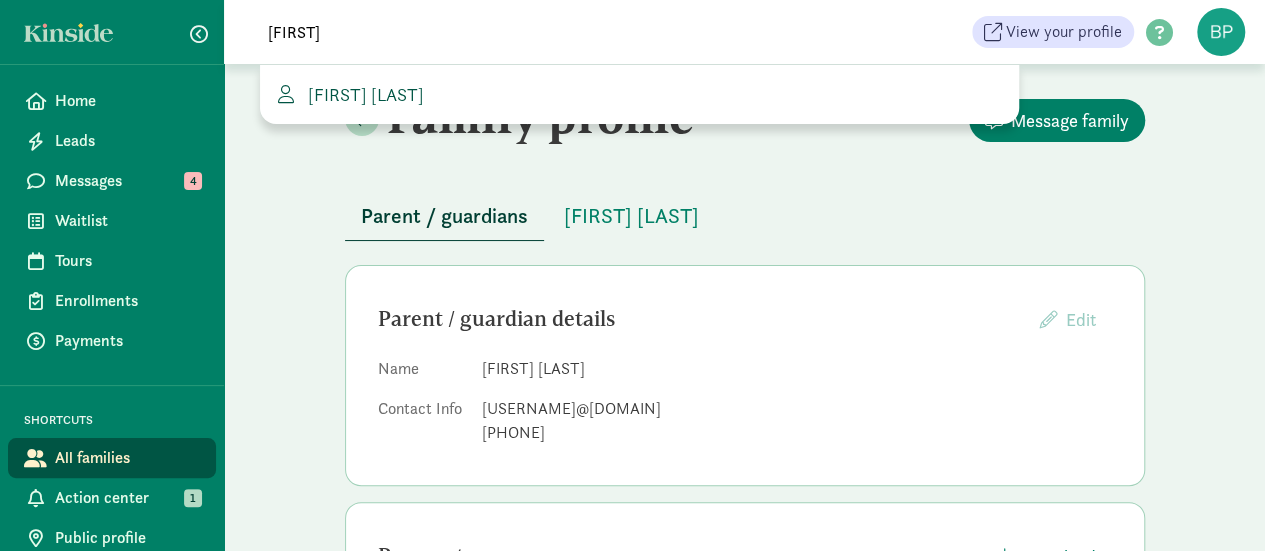 type on "jose" 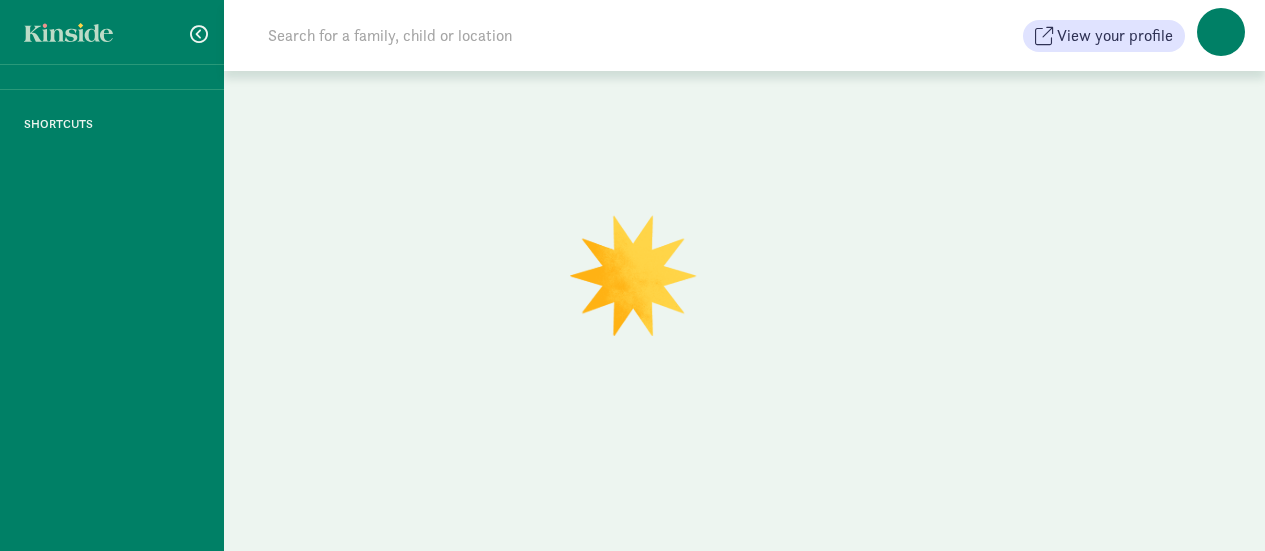 scroll, scrollTop: 0, scrollLeft: 0, axis: both 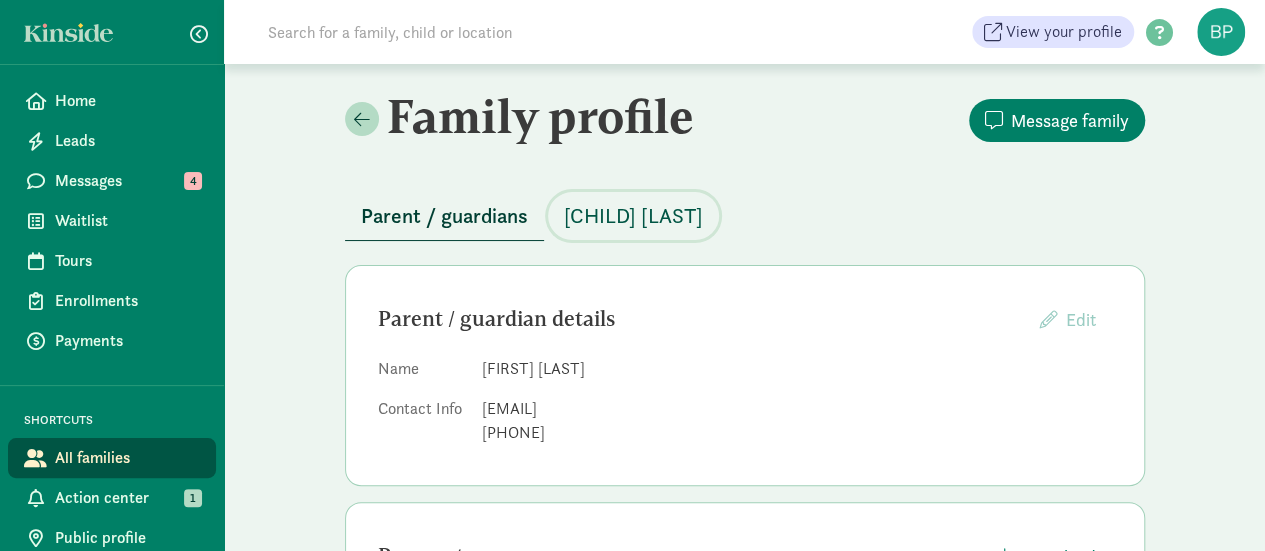 click on "[CHILD] [LAST]" at bounding box center [633, 216] 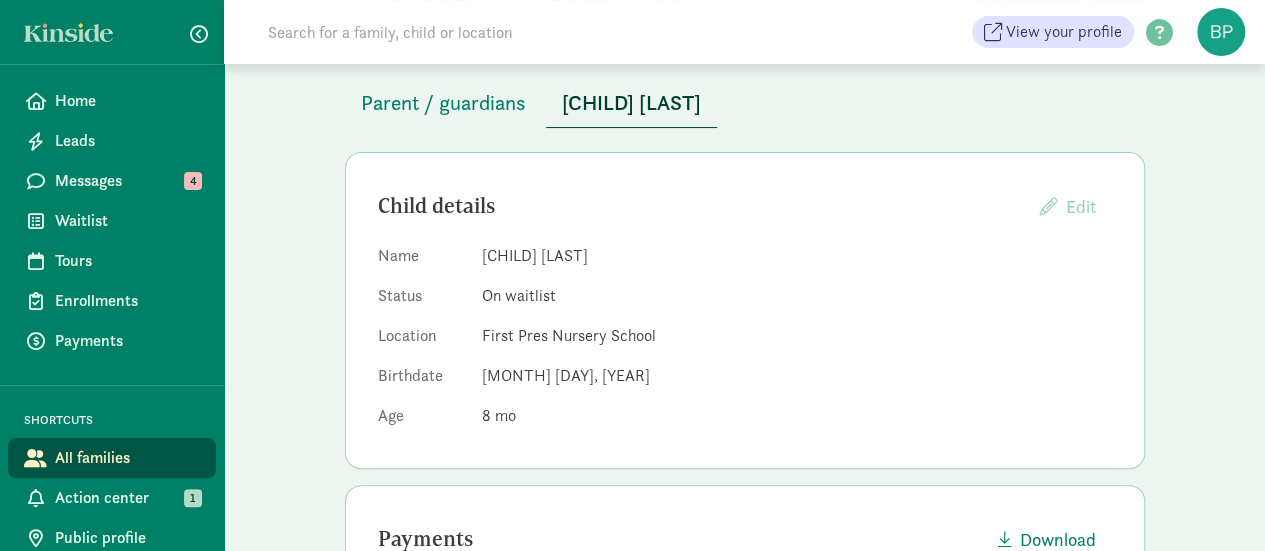 scroll, scrollTop: 114, scrollLeft: 0, axis: vertical 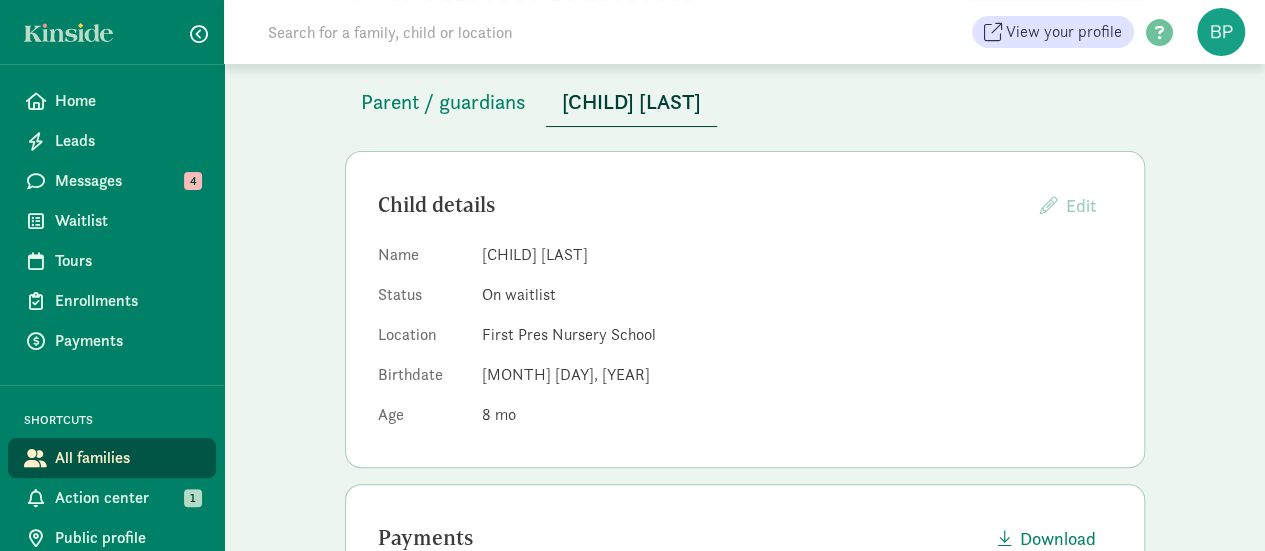 drag, startPoint x: 621, startPoint y: 257, endPoint x: 544, endPoint y: 245, distance: 77.92946 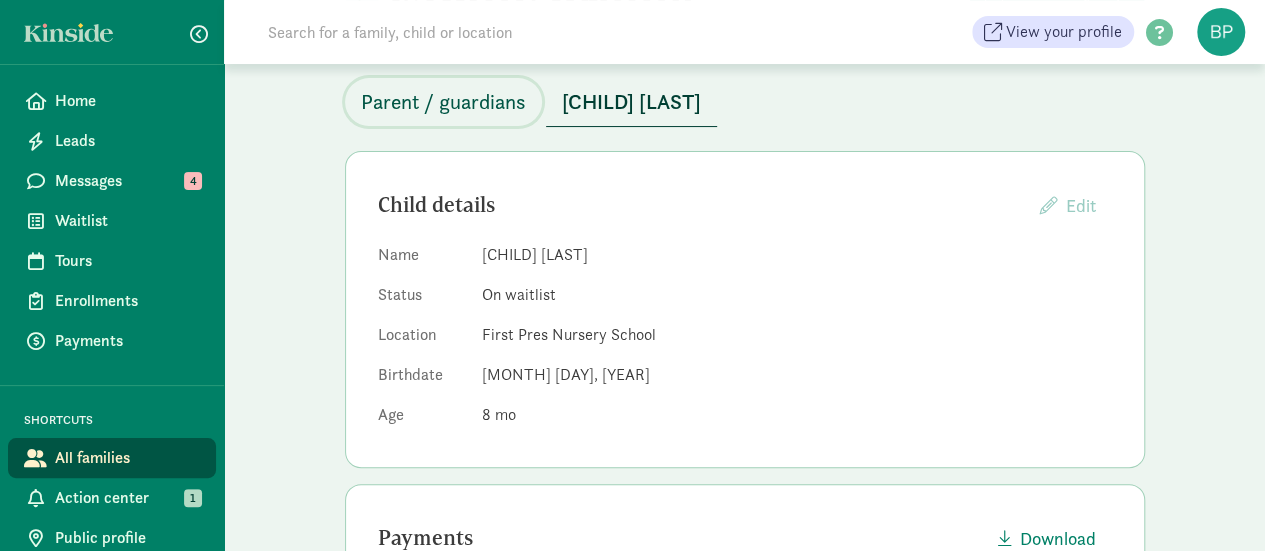 click on "Parent / guardians" at bounding box center [443, 102] 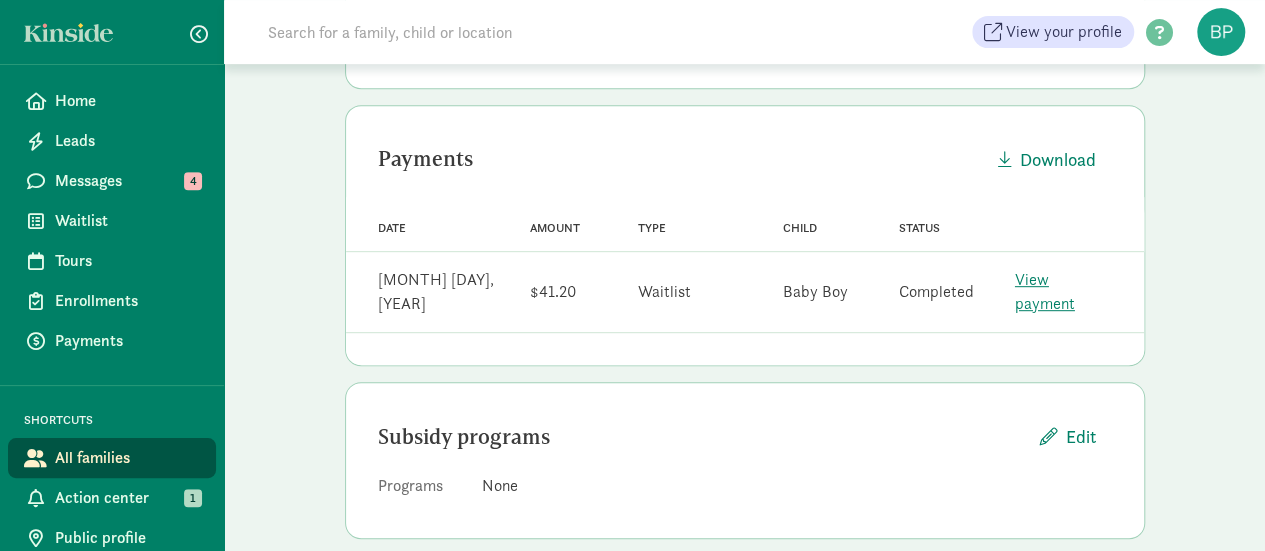 scroll, scrollTop: 0, scrollLeft: 0, axis: both 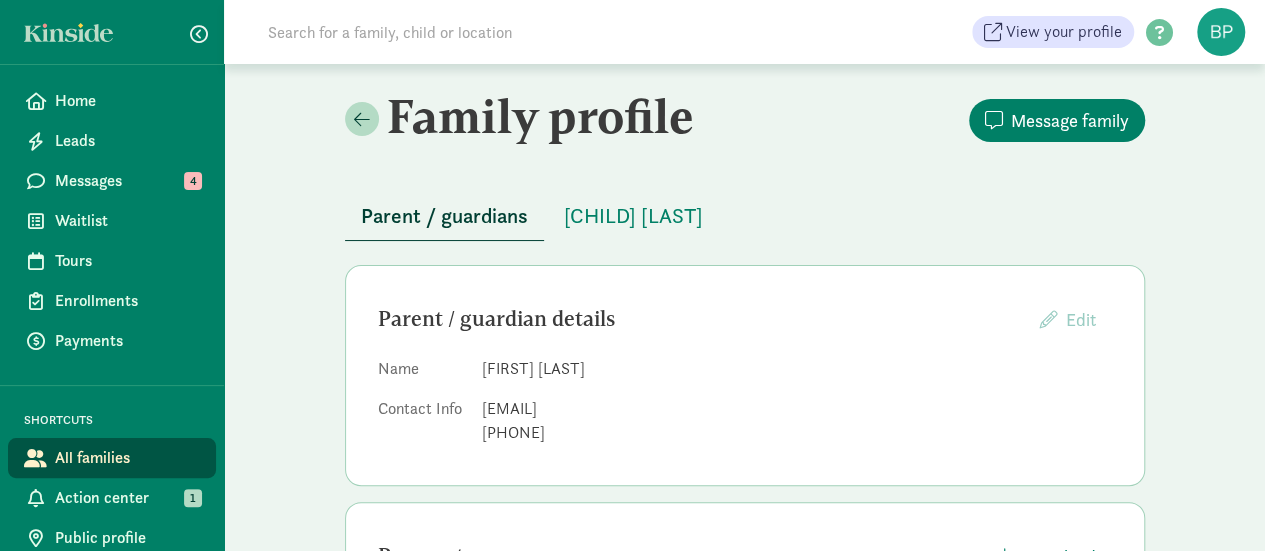 click 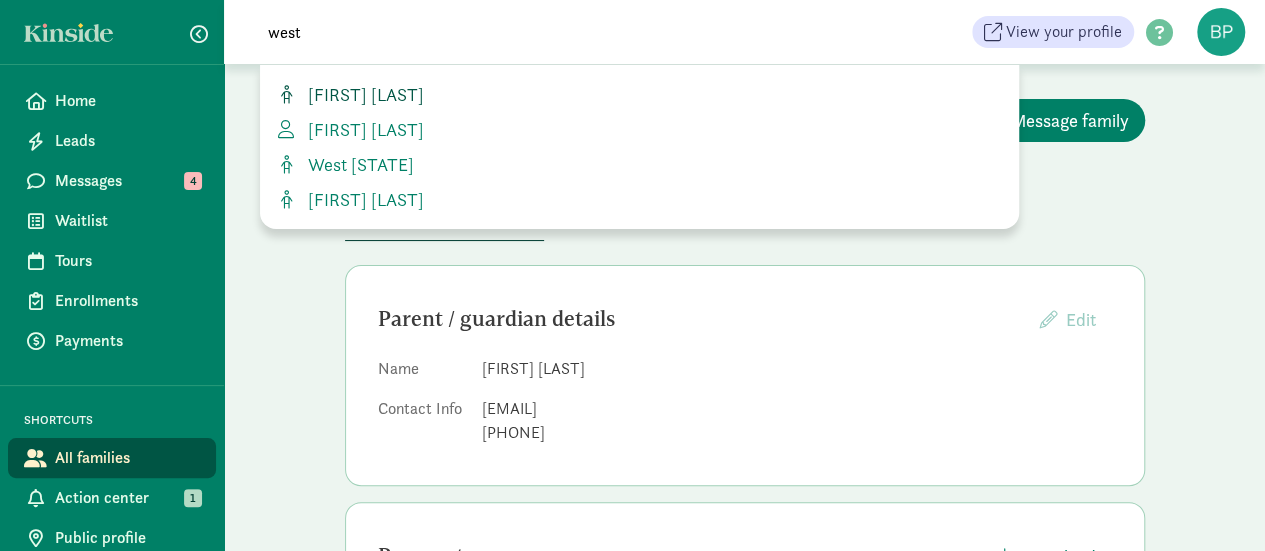 type on "west" 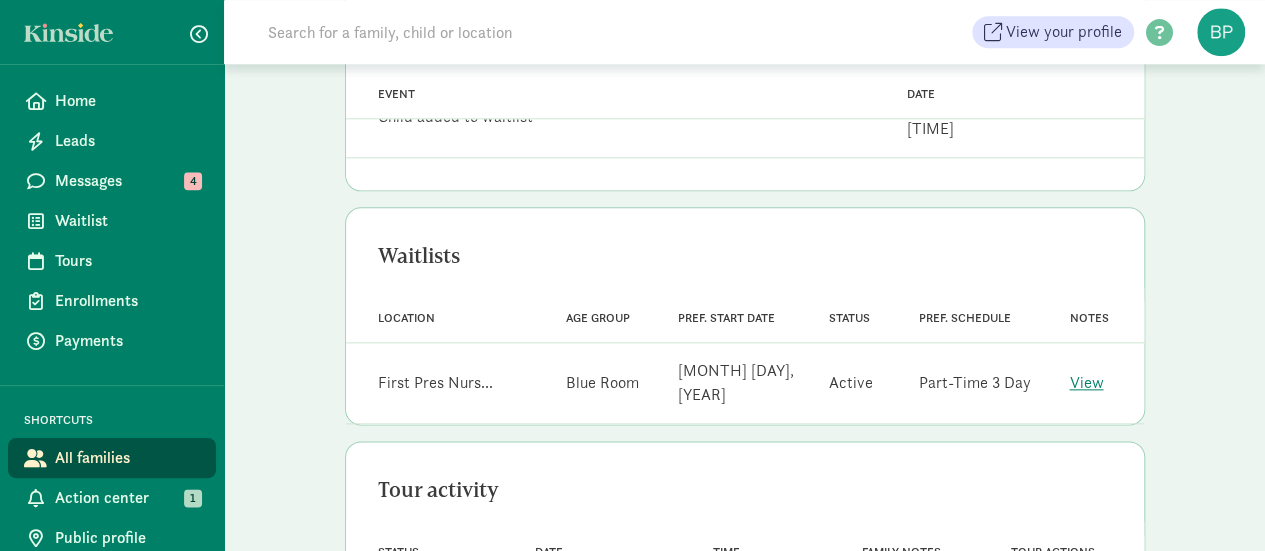 scroll, scrollTop: 1035, scrollLeft: 0, axis: vertical 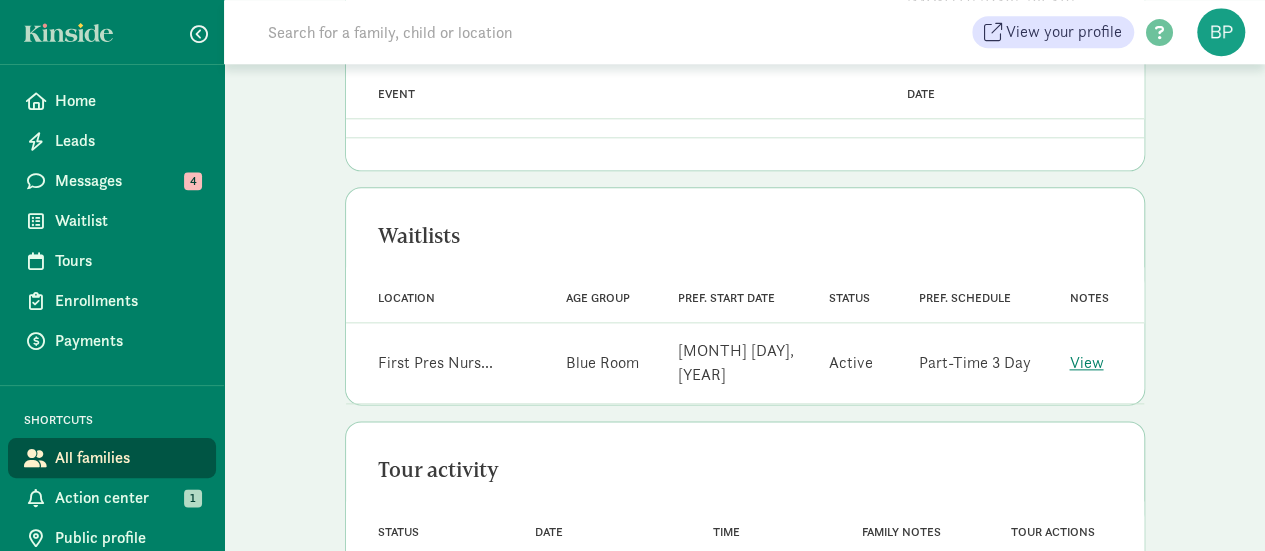 click 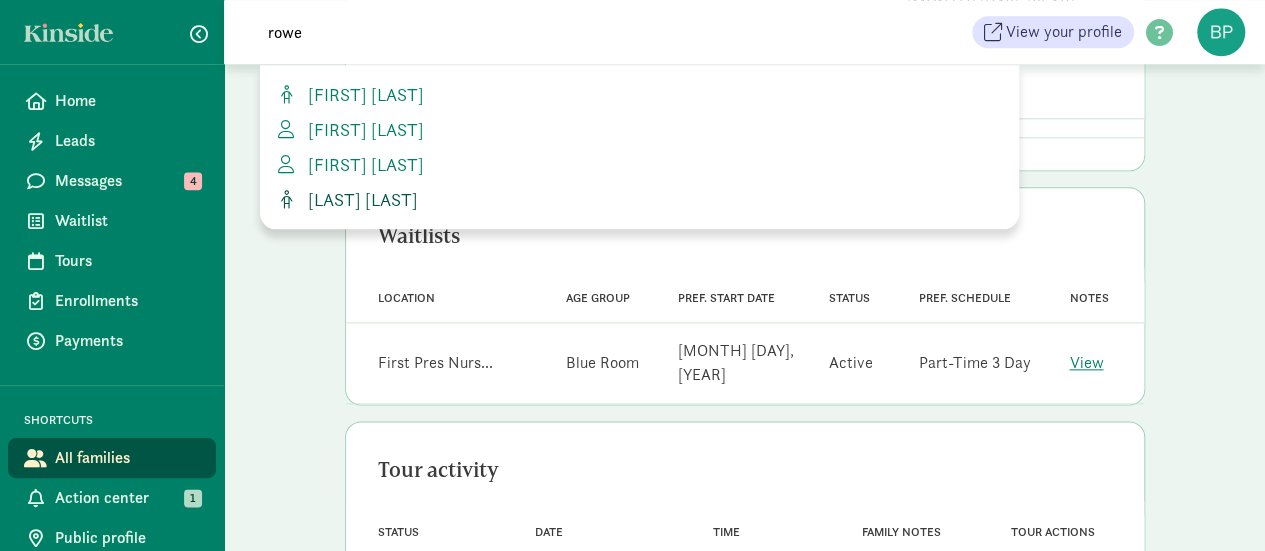 type on "rowe" 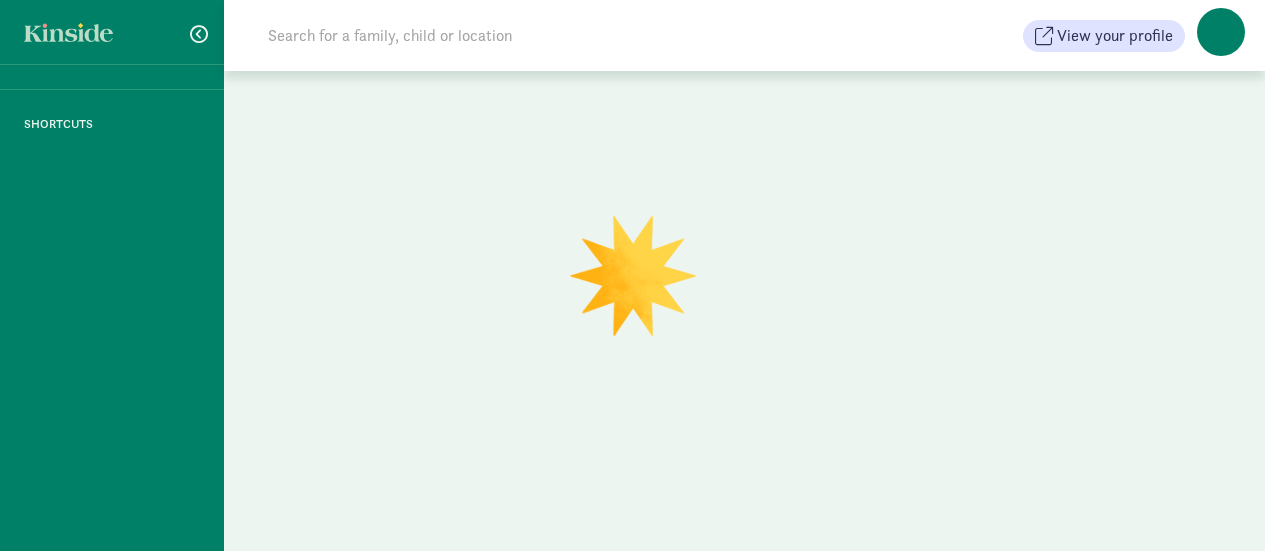 scroll, scrollTop: 0, scrollLeft: 0, axis: both 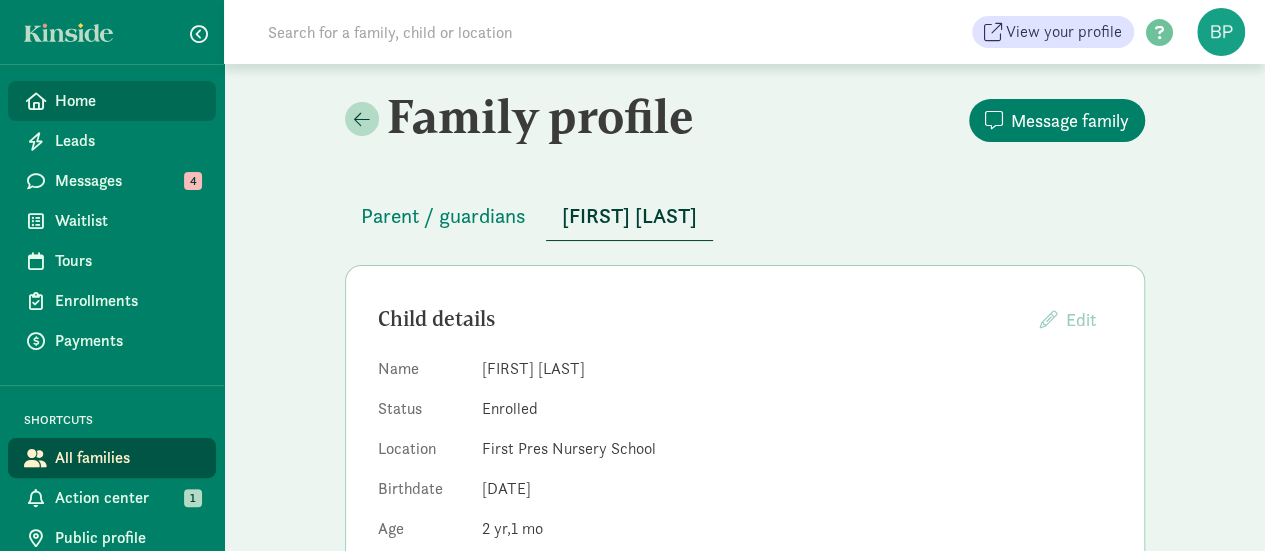 click on "Home" at bounding box center (127, 101) 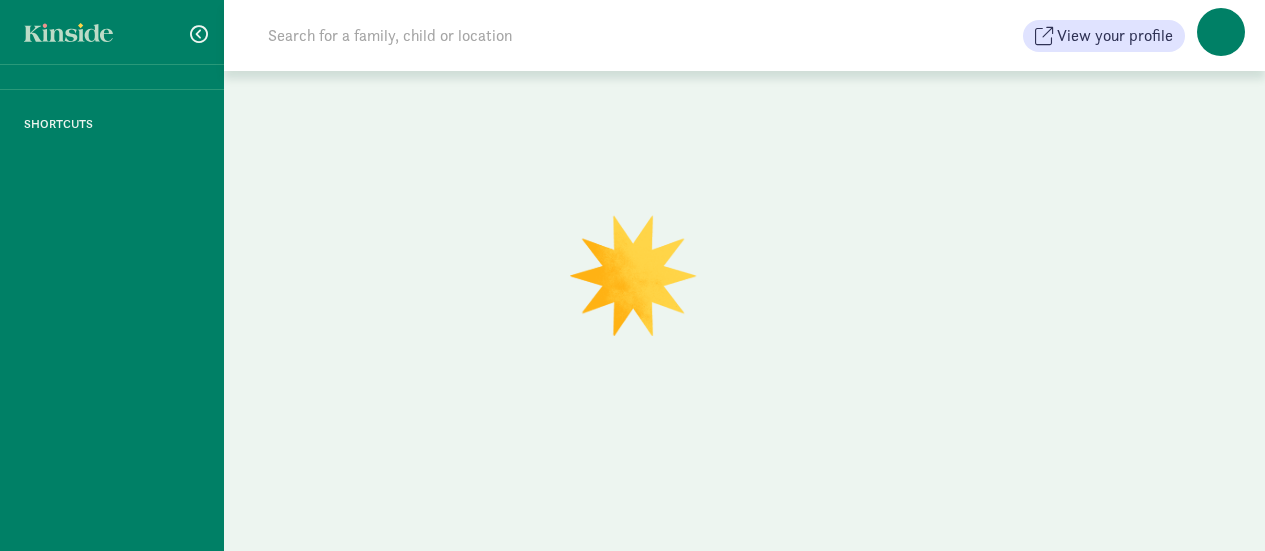 scroll, scrollTop: 0, scrollLeft: 0, axis: both 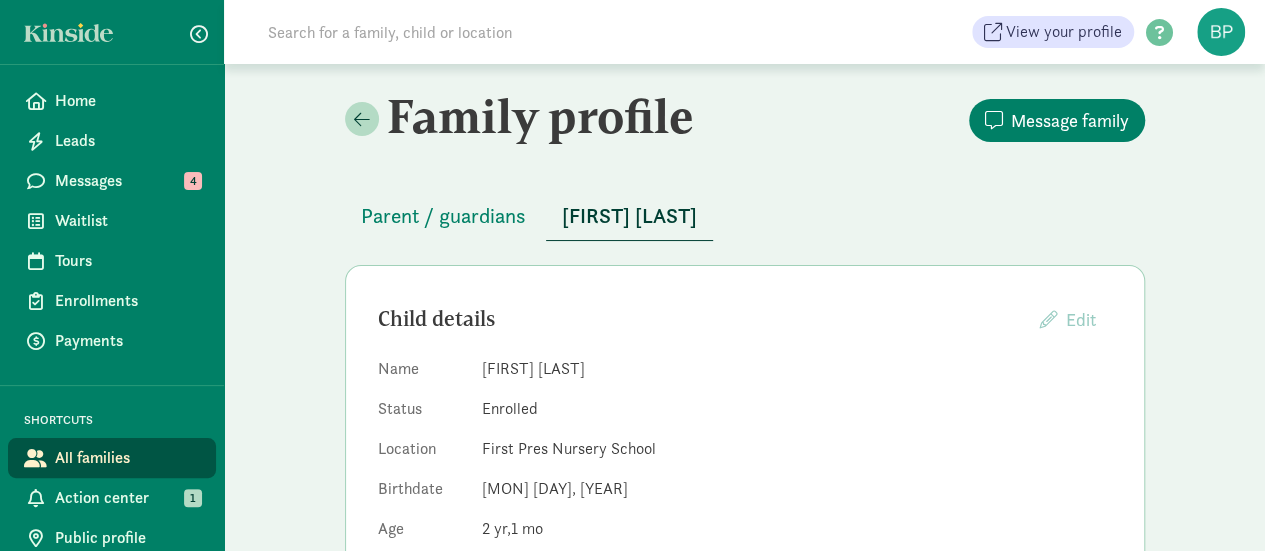 click 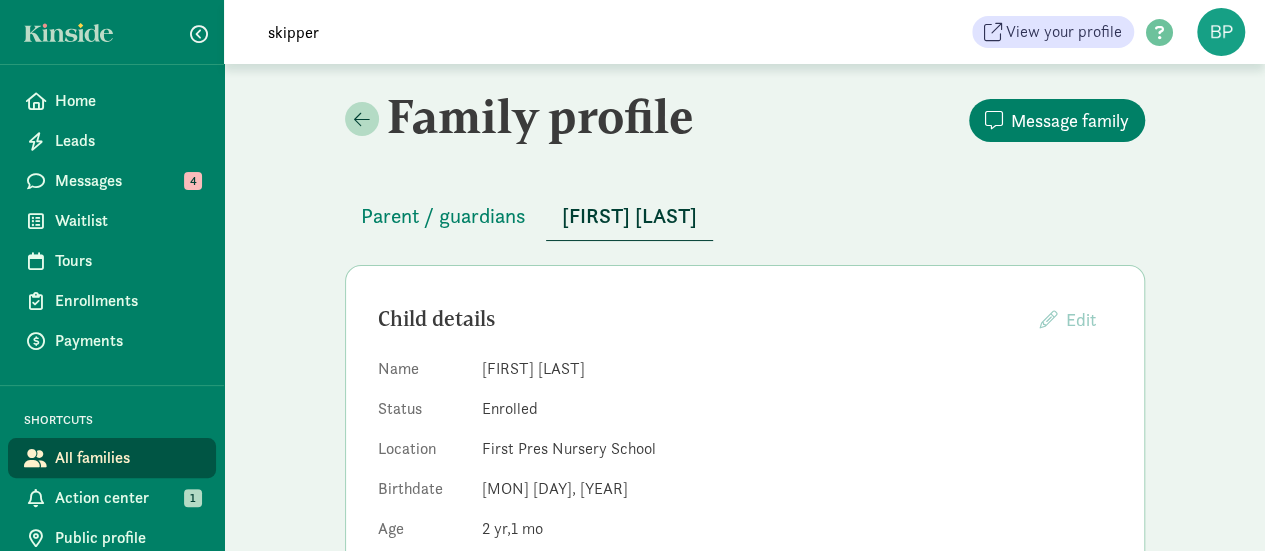click on "skipper" 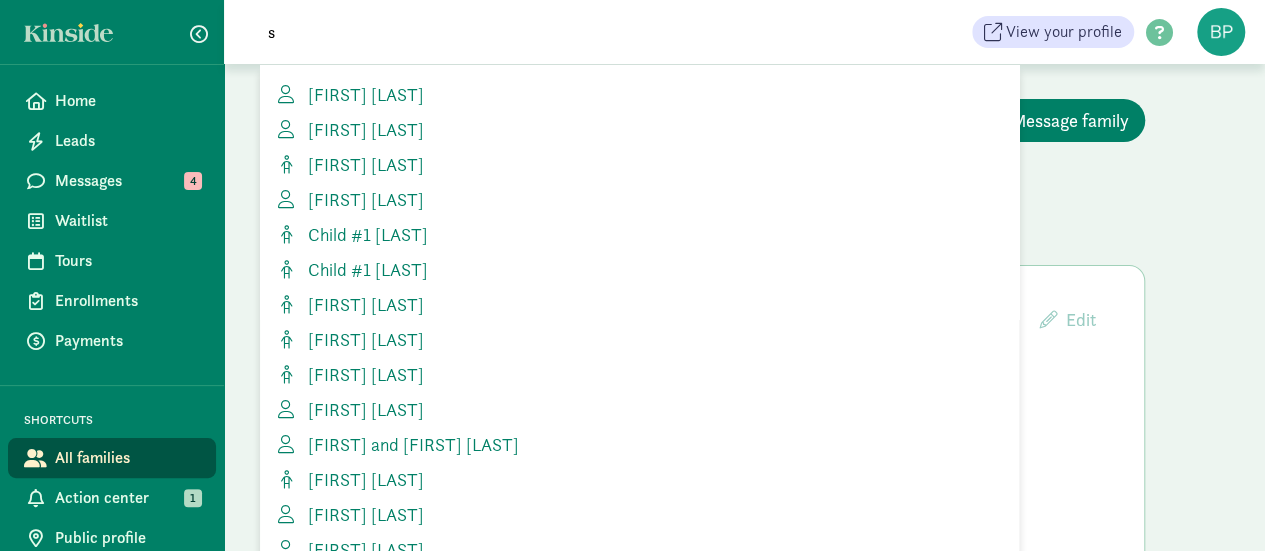 click on "s" 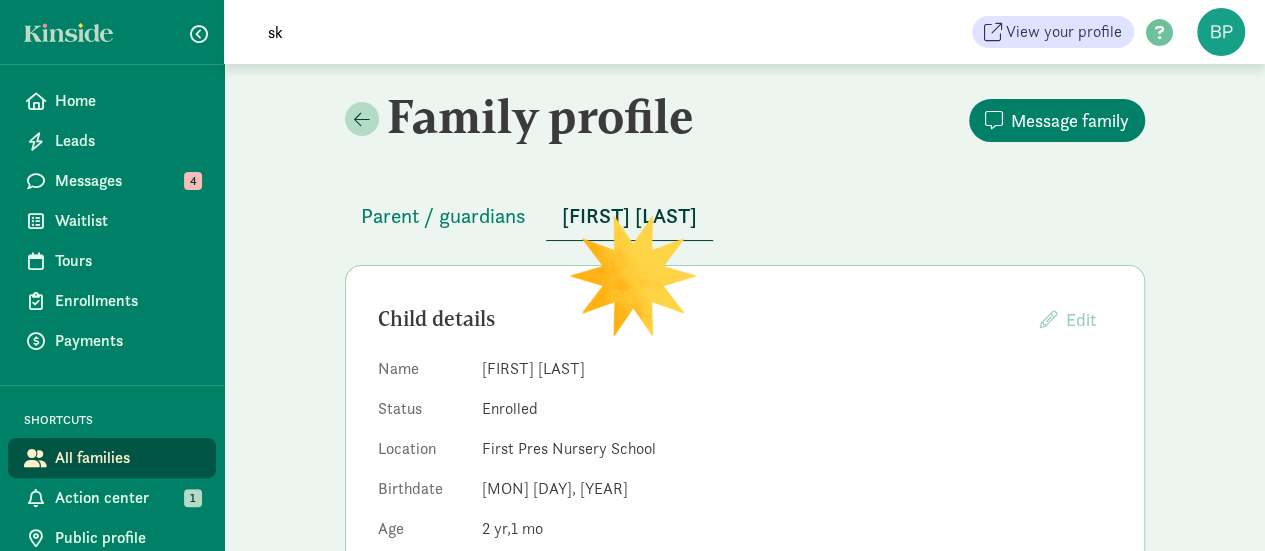 type on "s" 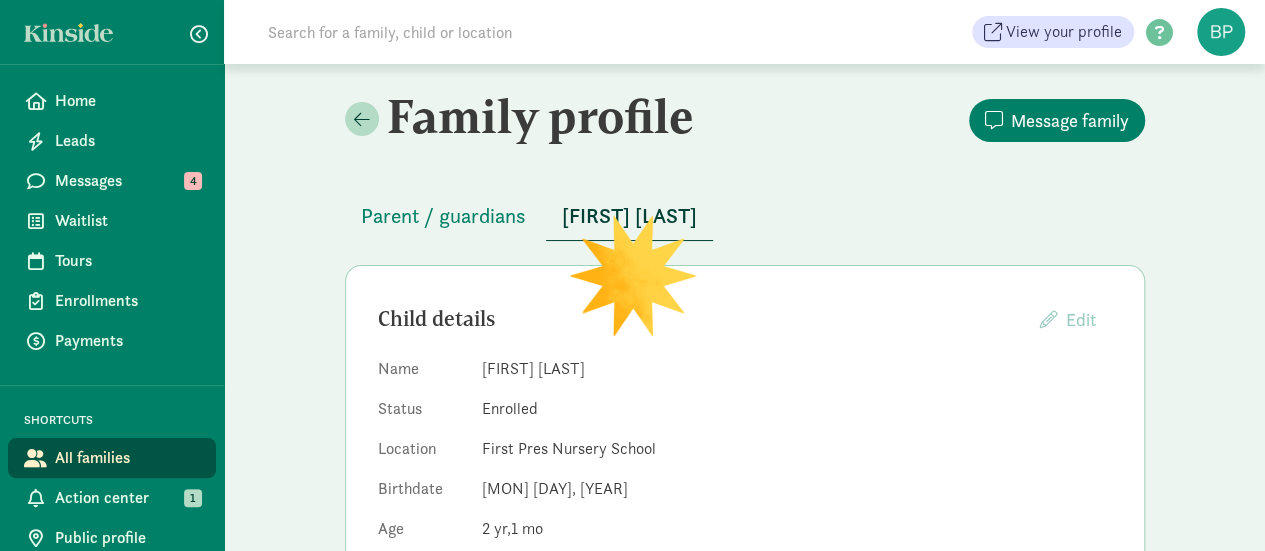 type 